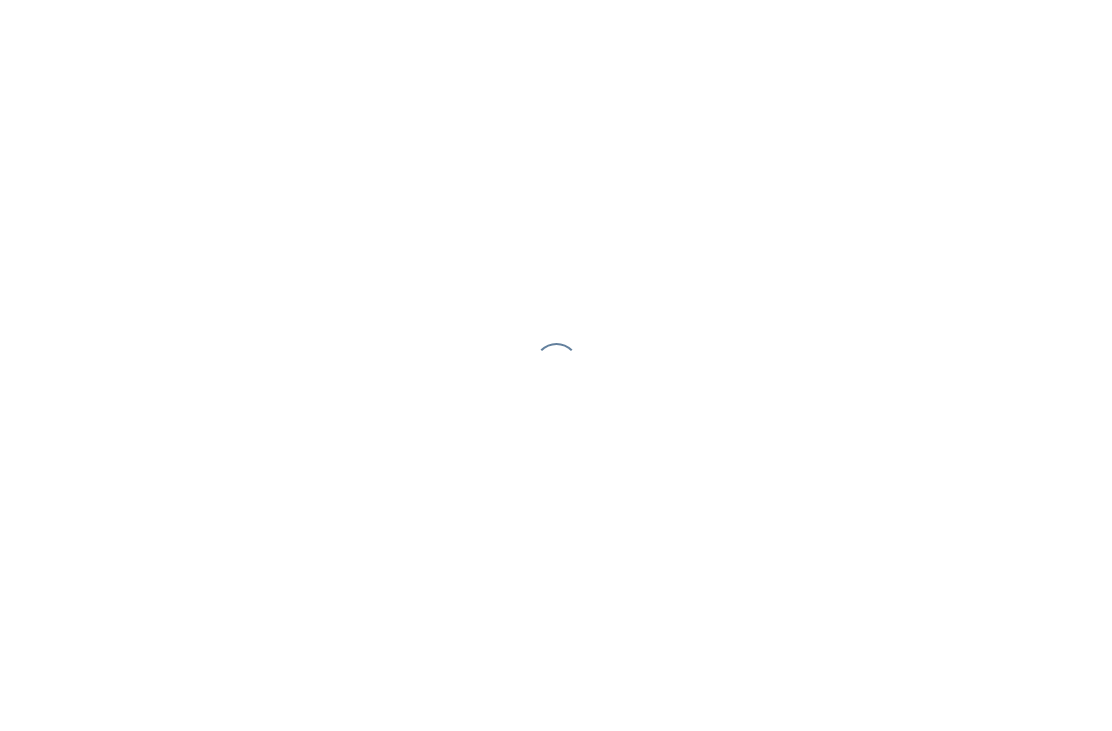 scroll, scrollTop: 0, scrollLeft: 0, axis: both 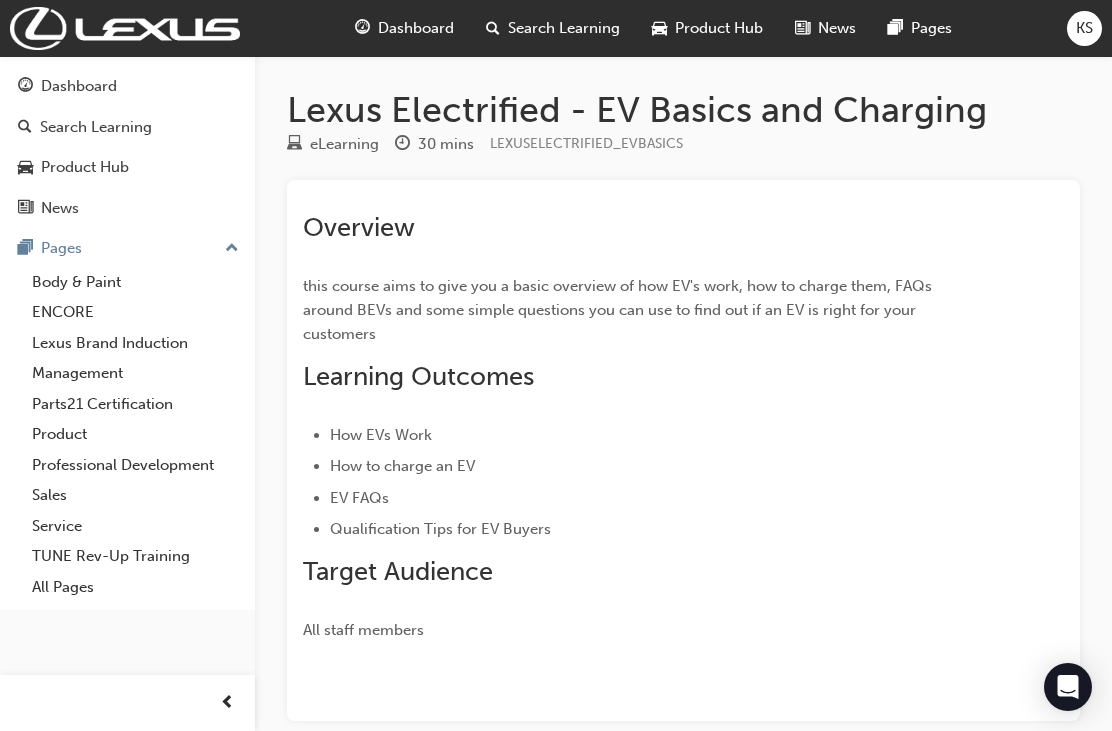 click on "Dashboard" at bounding box center [416, 28] 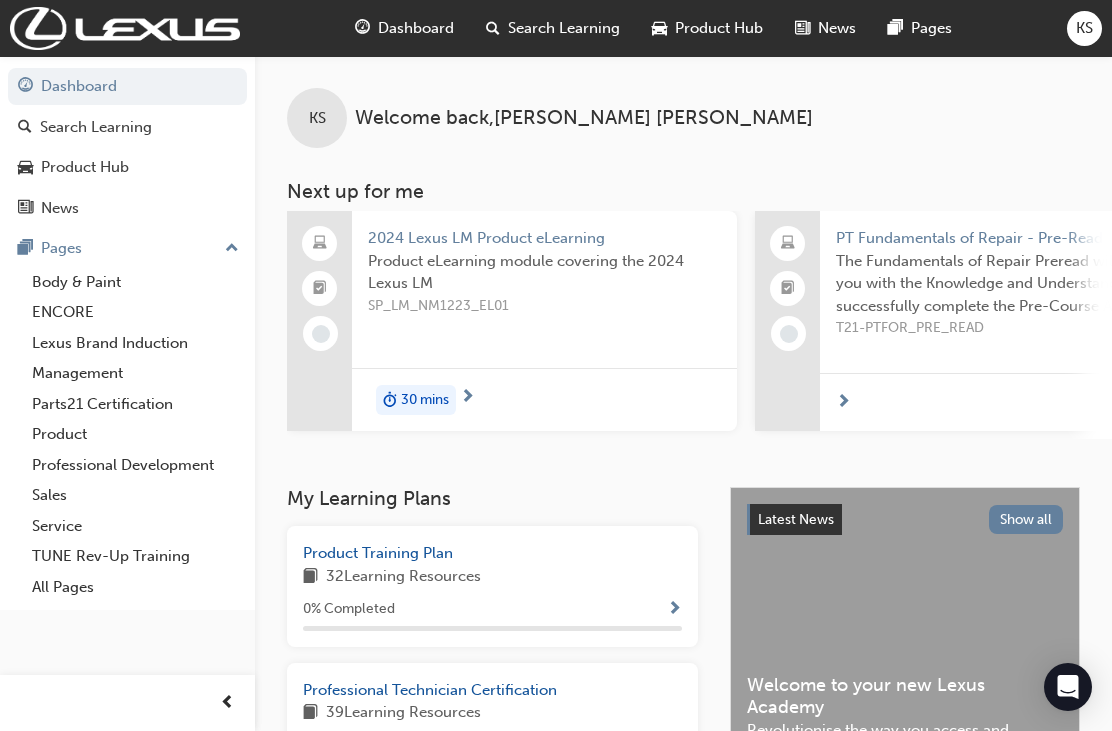 click on "Lexus Brand Induction" at bounding box center (135, 343) 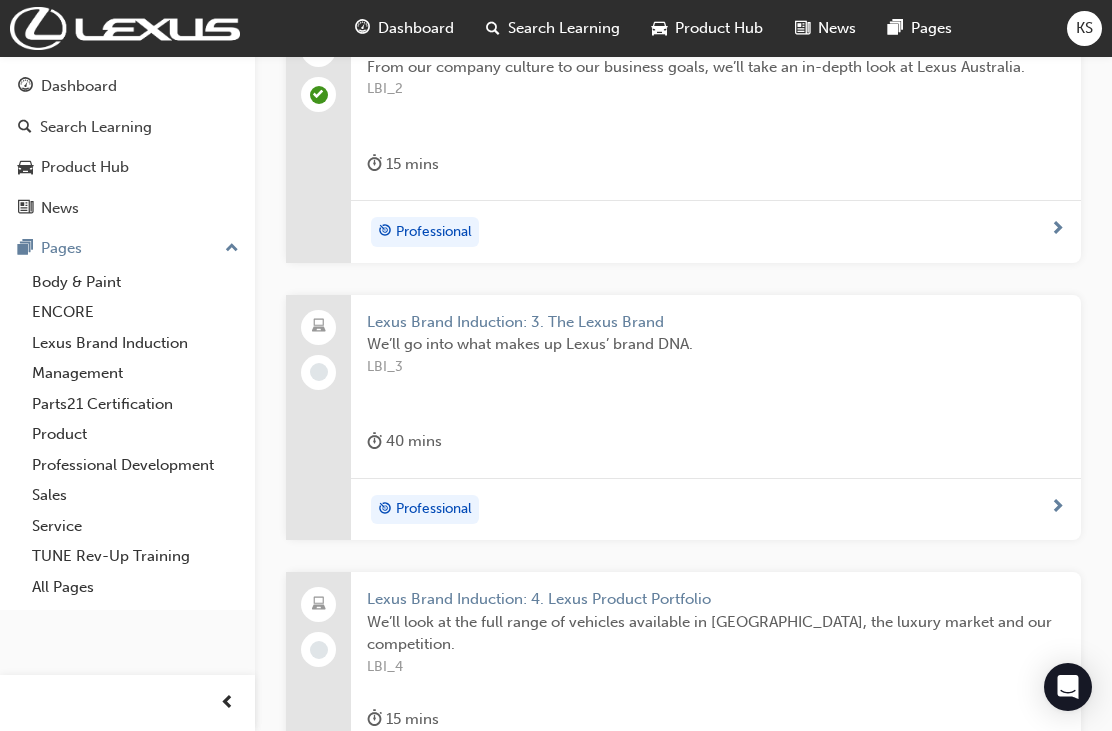 scroll, scrollTop: 804, scrollLeft: 0, axis: vertical 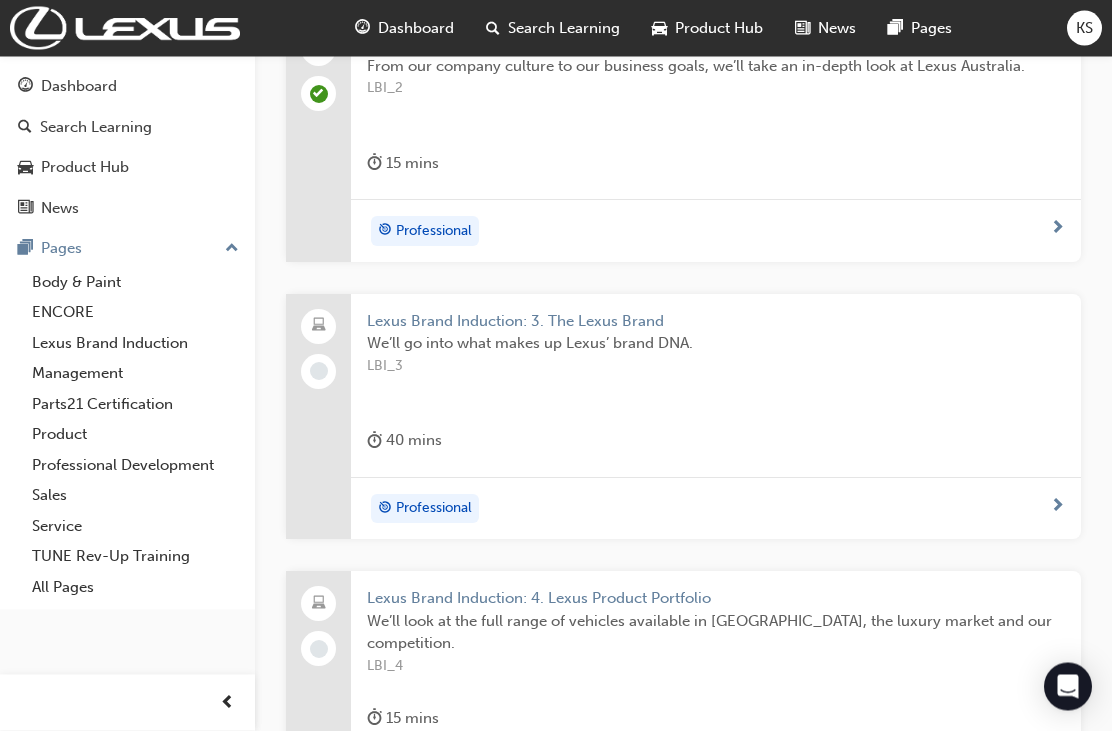 click on "Lexus Brand Induction: 3. The Lexus Brand" at bounding box center [716, 322] 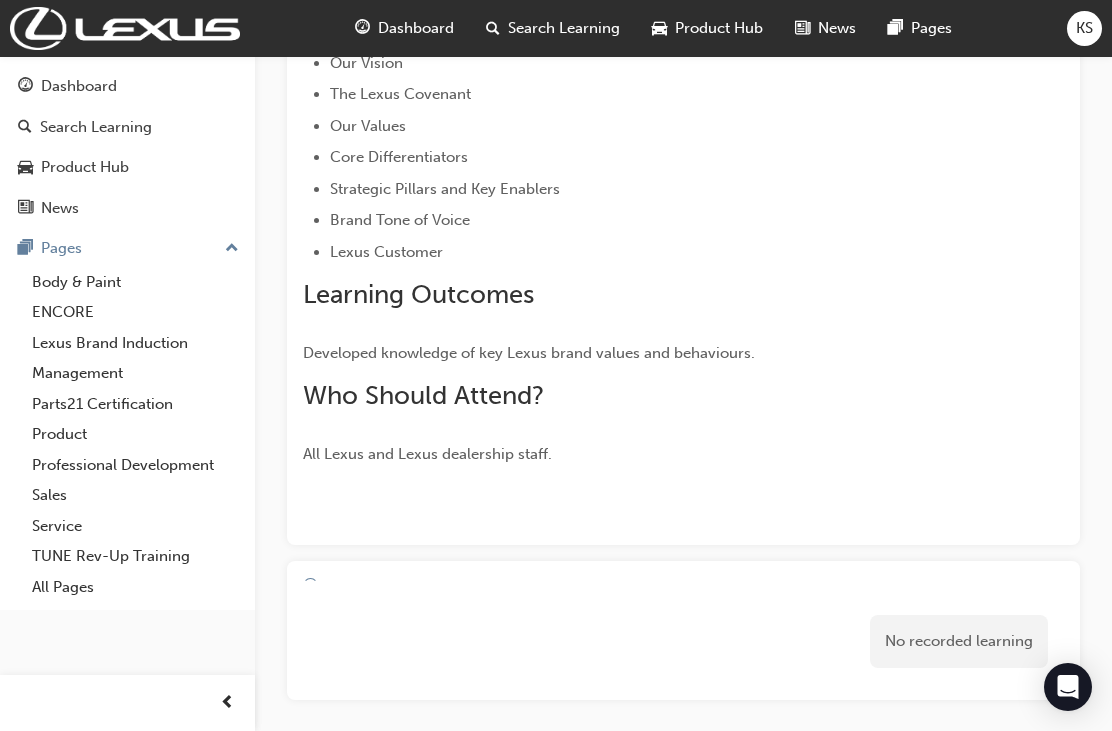 scroll, scrollTop: 292, scrollLeft: 0, axis: vertical 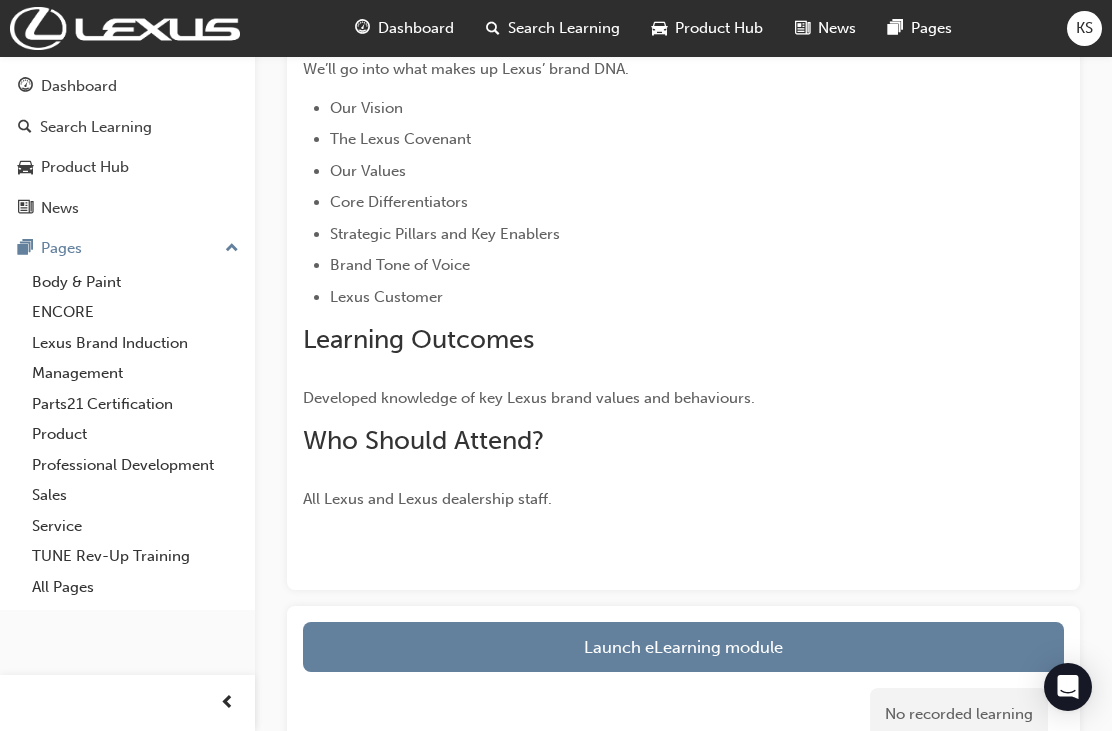 click on "Launch eLearning module" at bounding box center [683, 647] 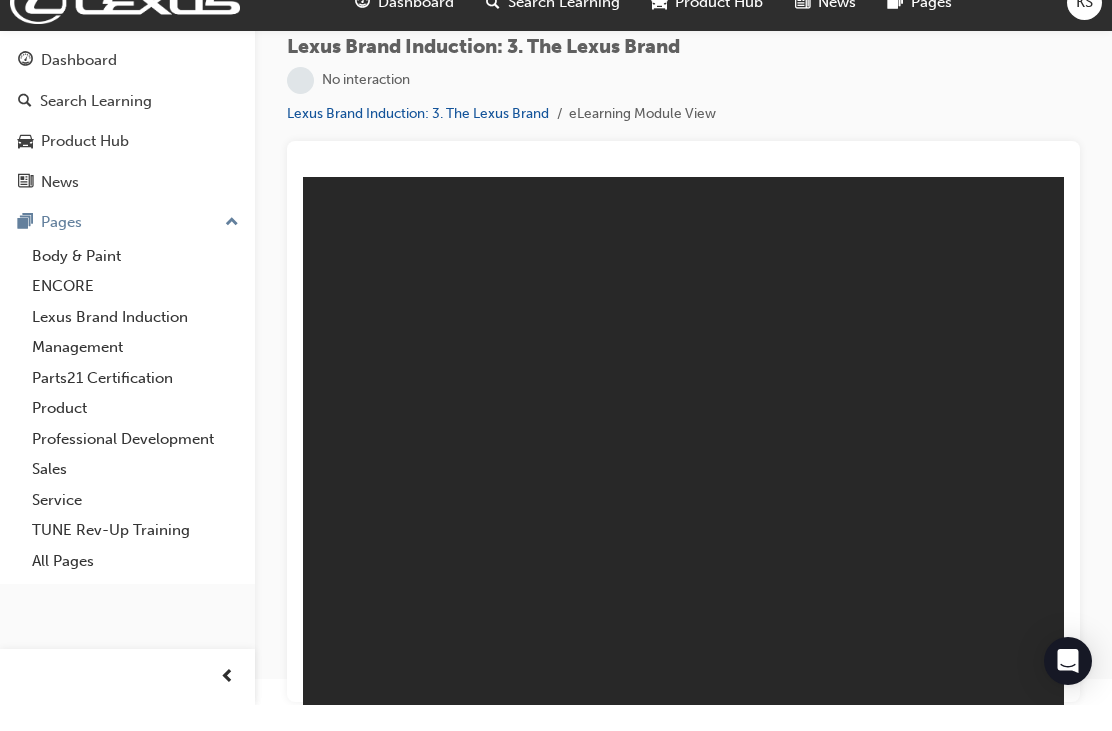 scroll, scrollTop: 0, scrollLeft: 0, axis: both 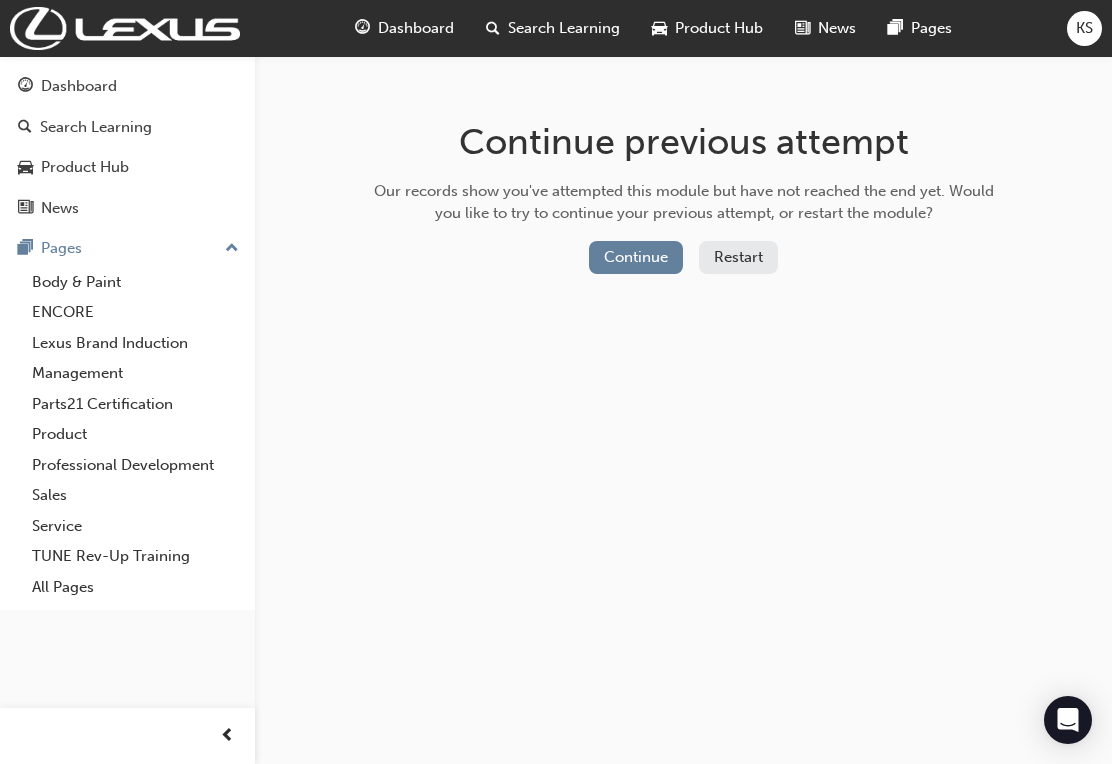 click on "Continue" at bounding box center [636, 257] 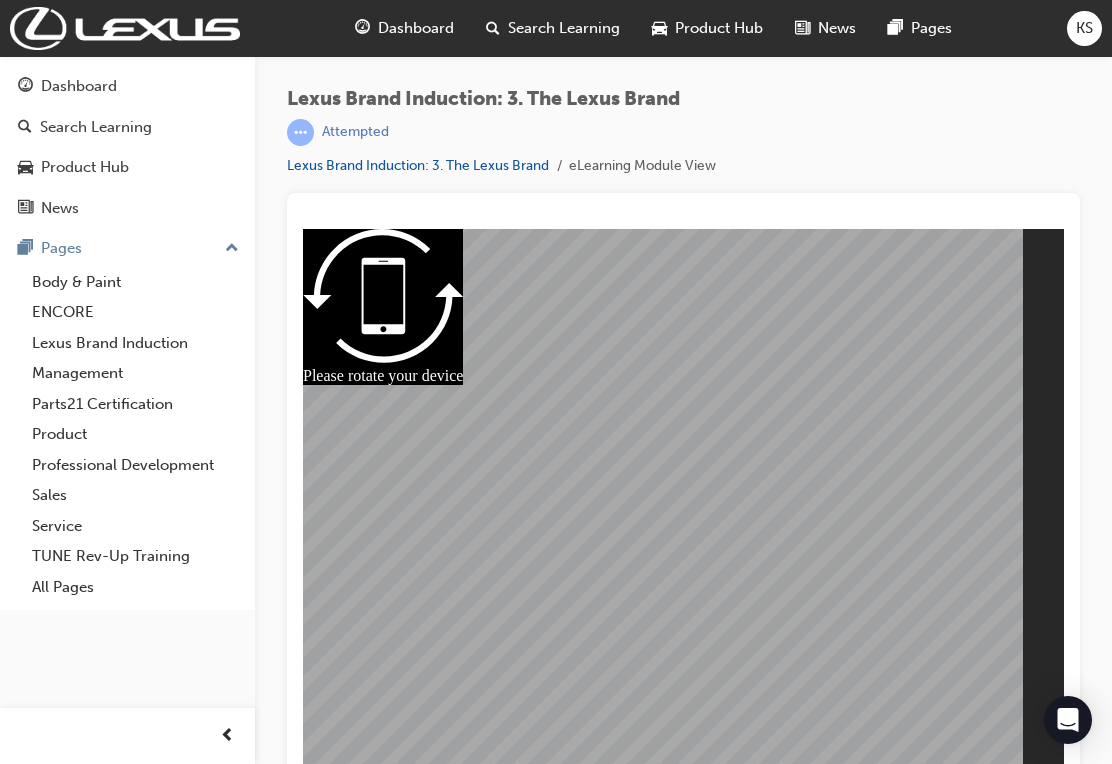 scroll, scrollTop: 26, scrollLeft: 0, axis: vertical 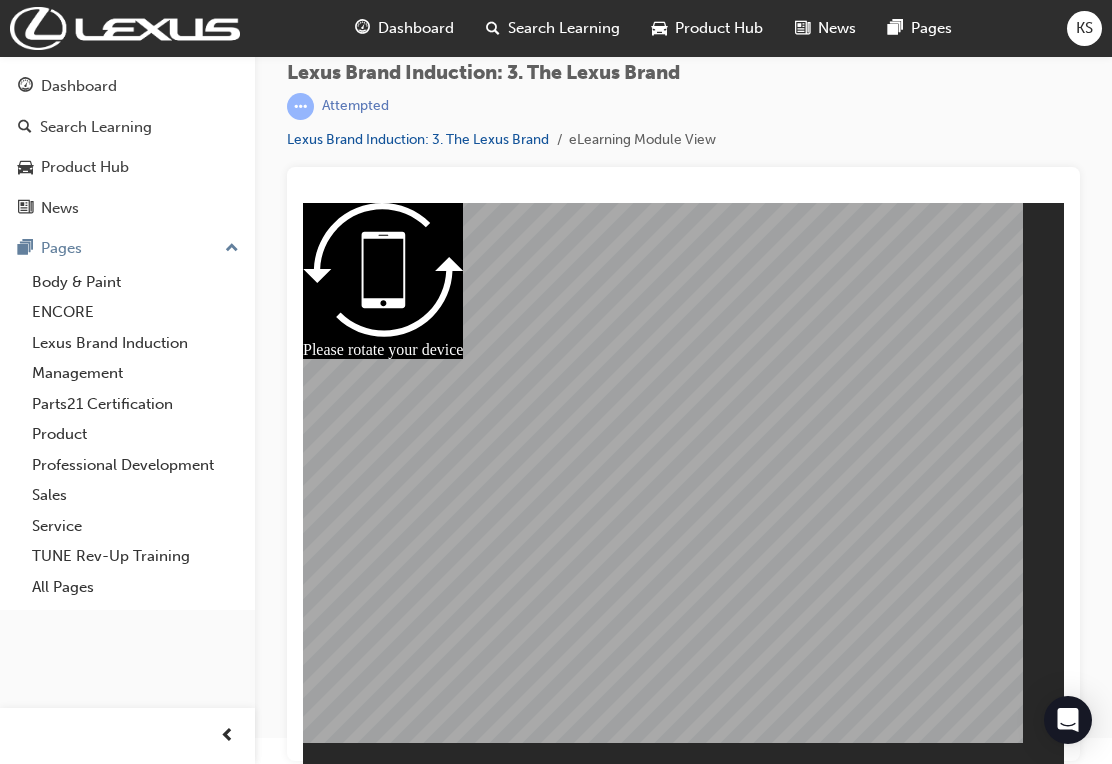 click on "Resume" at bounding box center (341, 795) 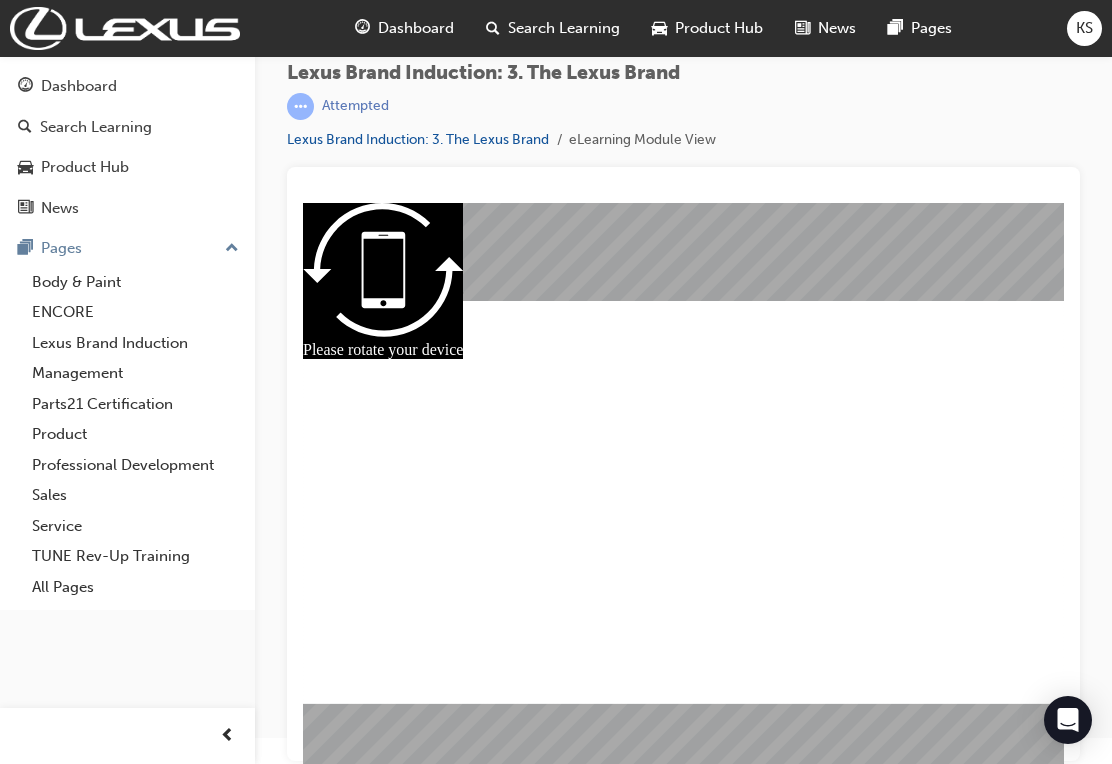 type 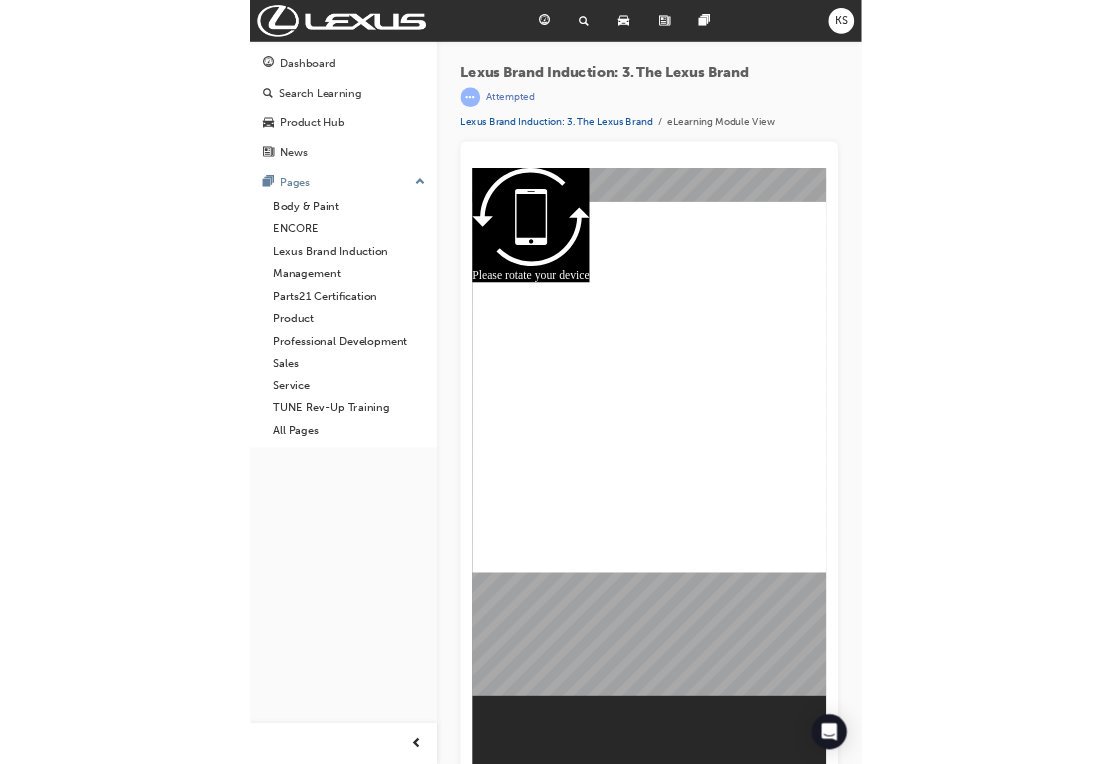 scroll, scrollTop: 26, scrollLeft: 0, axis: vertical 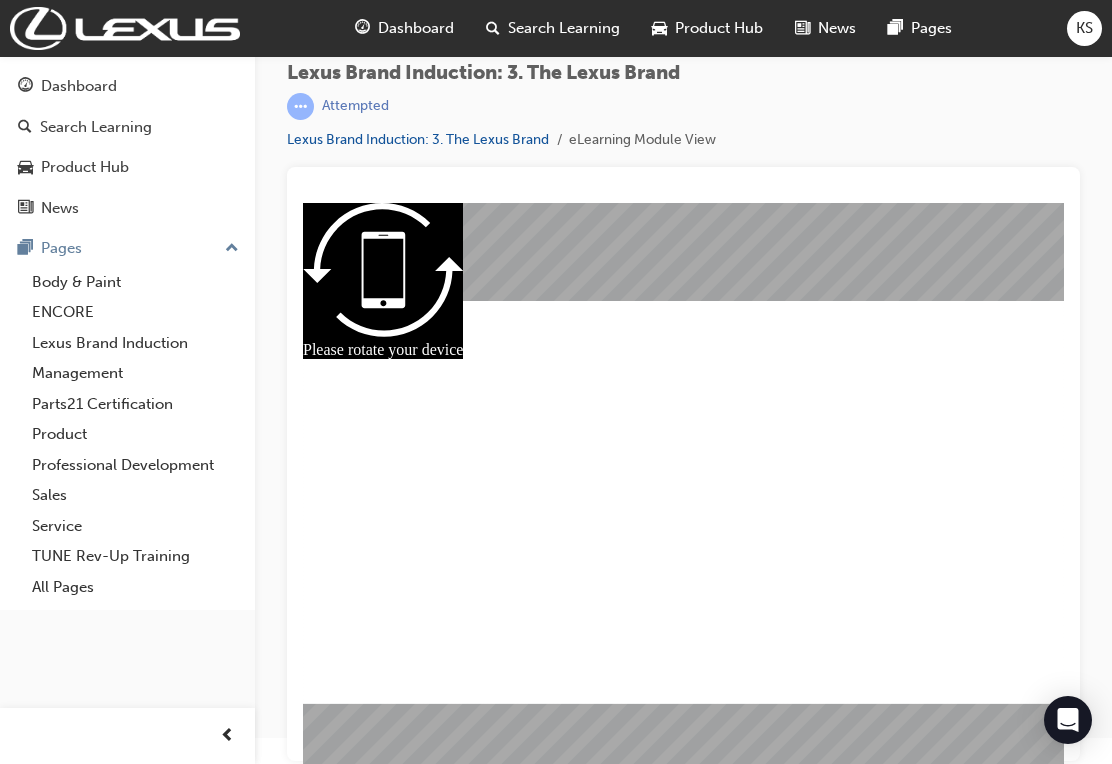 checkbox on "true" 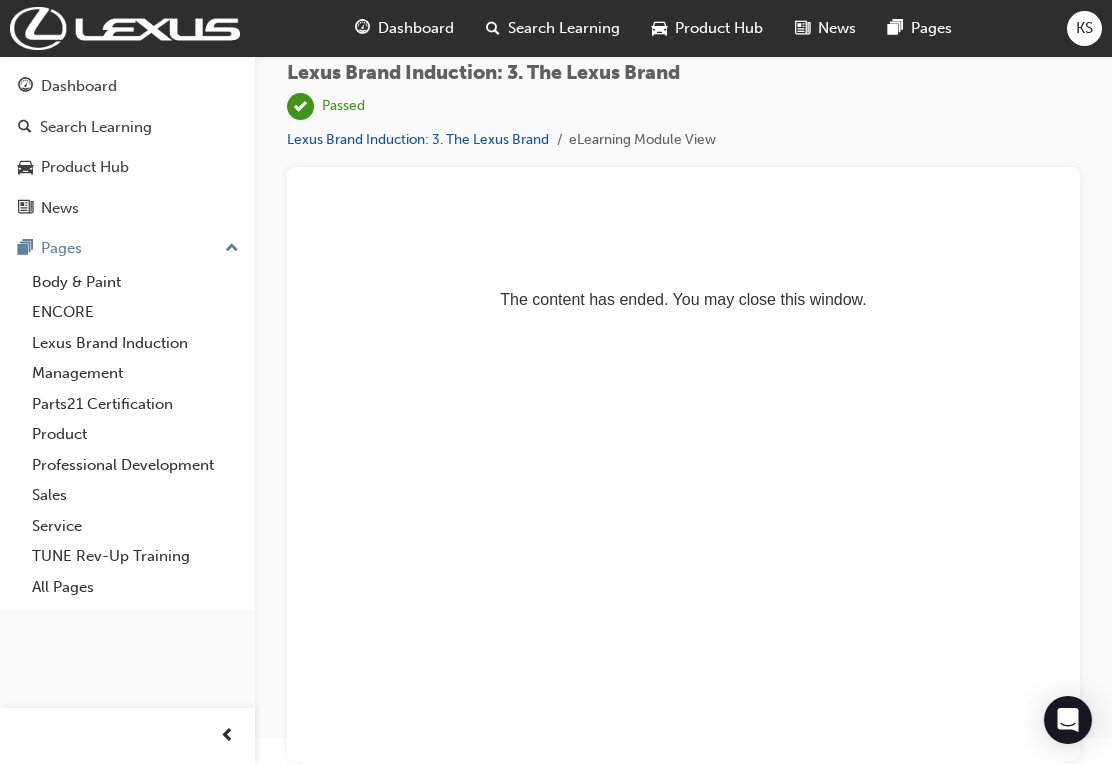 scroll, scrollTop: 0, scrollLeft: 0, axis: both 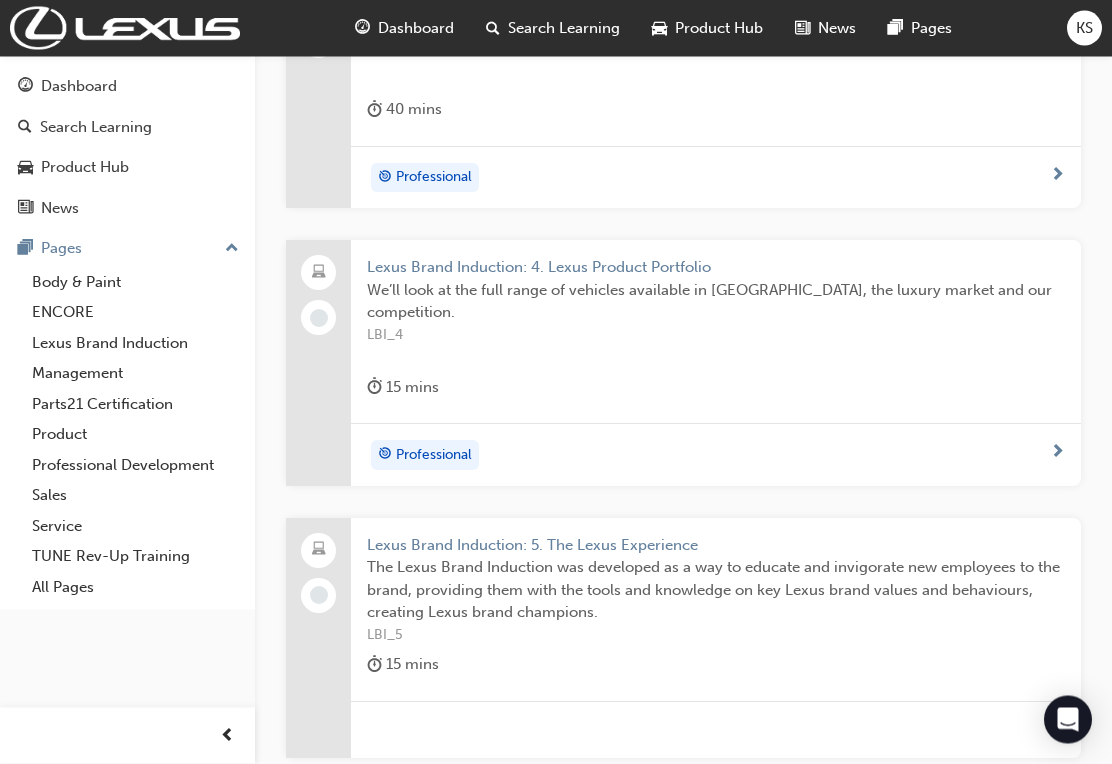 click on "Lexus Brand Induction: 4. Lexus Product Portfolio" at bounding box center [716, 268] 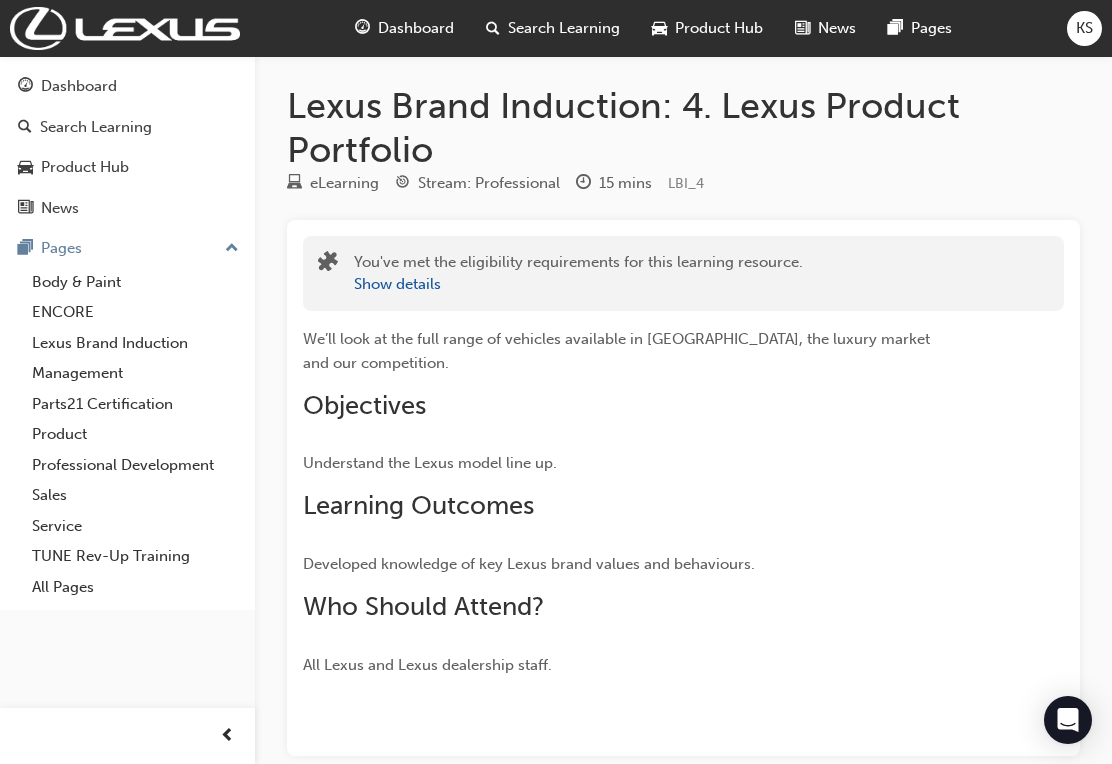 scroll, scrollTop: 0, scrollLeft: 0, axis: both 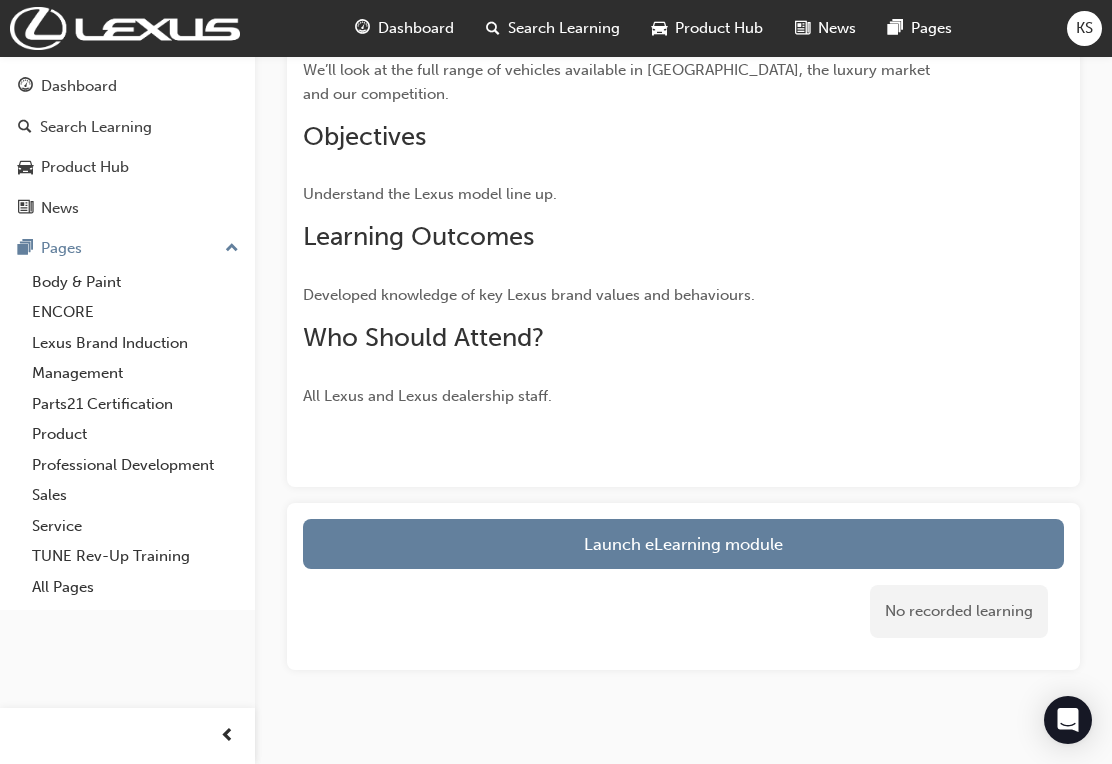 click on "Launch eLearning module" at bounding box center (683, 544) 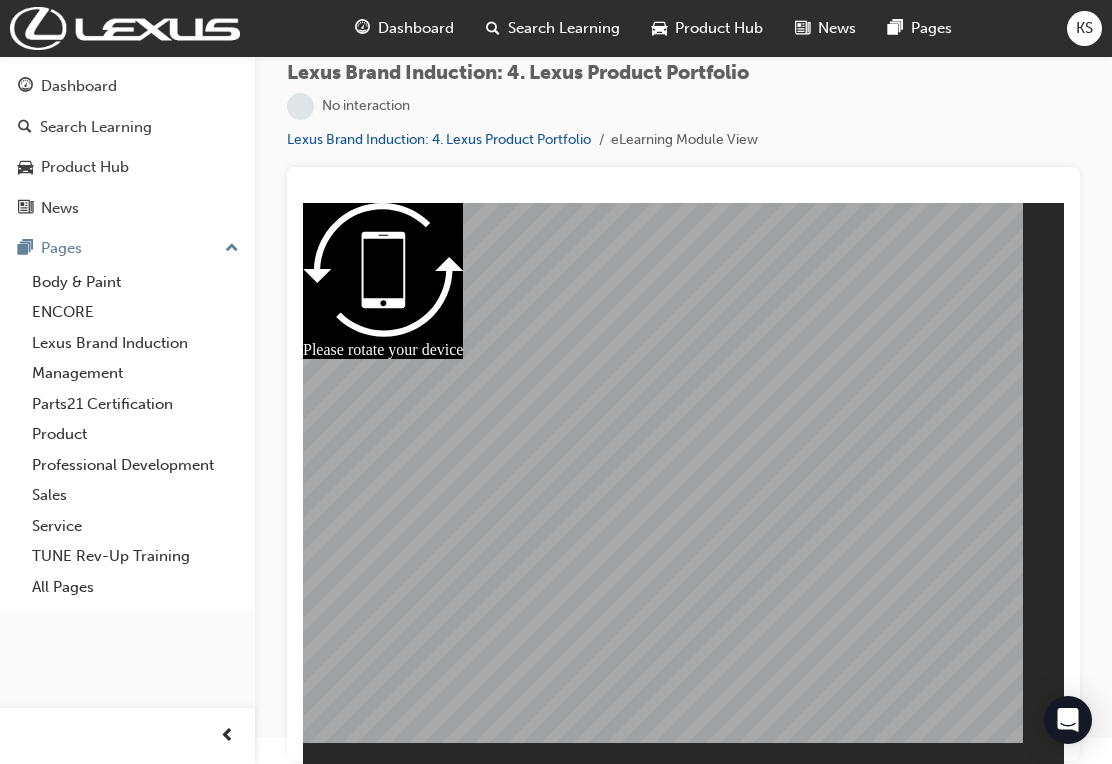 scroll, scrollTop: 0, scrollLeft: 0, axis: both 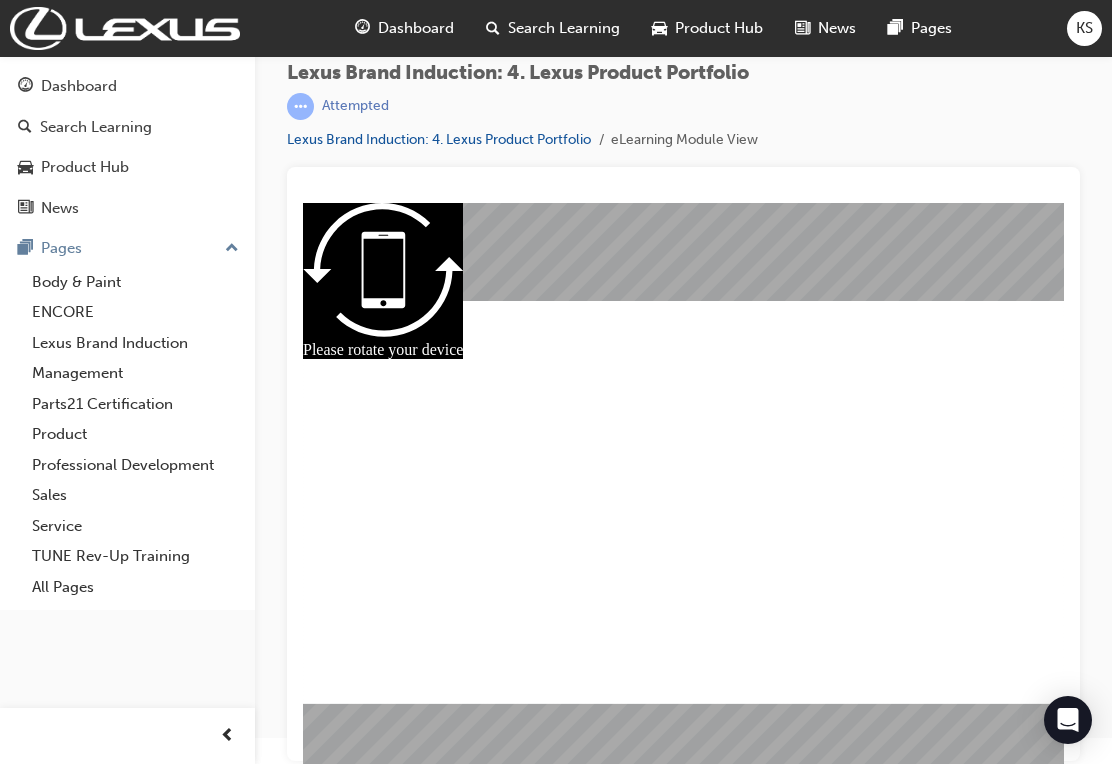 click on "slide: ES SEDANS ES Known for its exceptional comfort, the effortless Lexus ES delivers a seamless driving experience in a sleek body design. Picture1.png LS POWERTRAIN  Hybrid or petrol LAUNCH YEAR 1st generation: 1989 DID YOU KNOW? To launch the 7th generation of the ES in Europe, Lexus commissioned the world’s first film written by Artificial Intelligence. SEDANS LS More than 30 years after its first iteration, the Lexus LS is still a key model in our range. Today, it combines Takumi craftsmanship with advanced technology. Picture1.png ES POWERTRAIN  Hybrid or Petrol LAUNCH YEAR 1st generation: 1989 DID YOU KNOW? The interior door handles are finished with platinum, which is applied using a traditional Japanese technique called ‘Haku’. Lexus_LMS-BACK-BUTTON-DARK.png BACK BACK Lexus_LMS-LOGO-DARK.png Lexus_LMS-CLOSE-BUTTON-DARK.png CLOSE CLOSE Rectangle 1 13% Lexus_LMS-VOLUME-BUTTON-DARK.png Lexus_LMS-VOLUME-DISABLED-BUTTON-DARK.png Hamburger-Menu-Dark.png 4.1 THE VEHICLE RANGE CLOSE CLOSE BACK BACK" at bounding box center (683, 484) 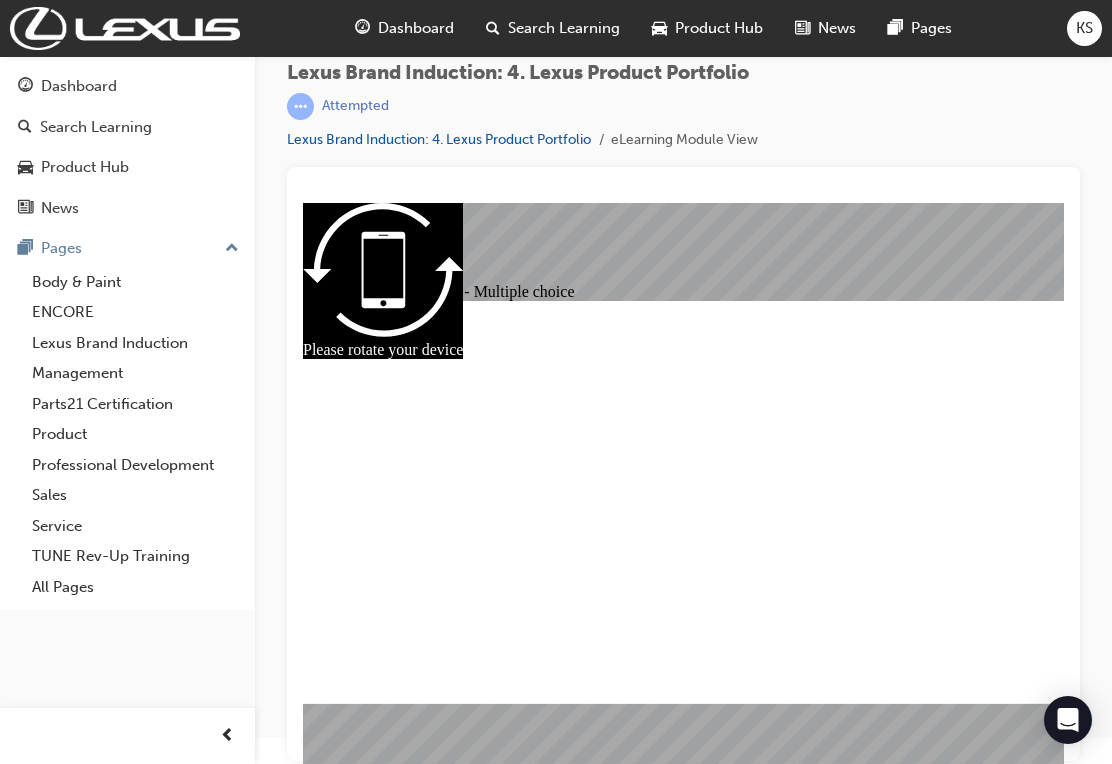 radio on "true" 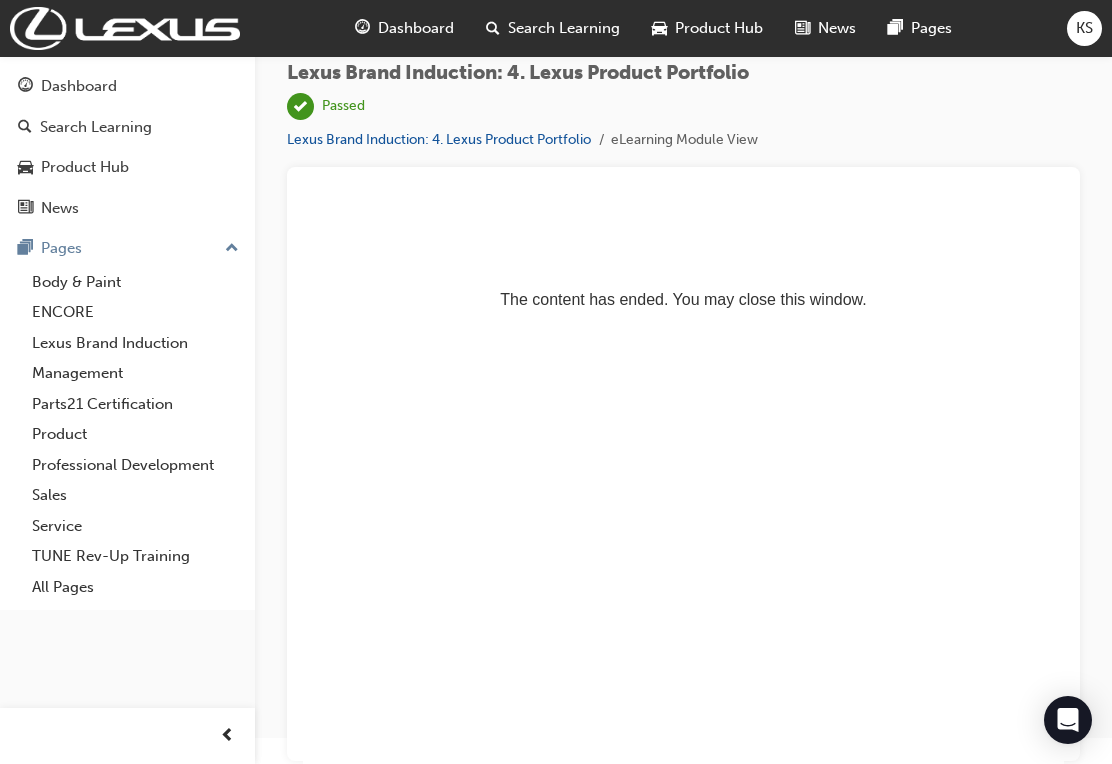 scroll, scrollTop: 0, scrollLeft: 0, axis: both 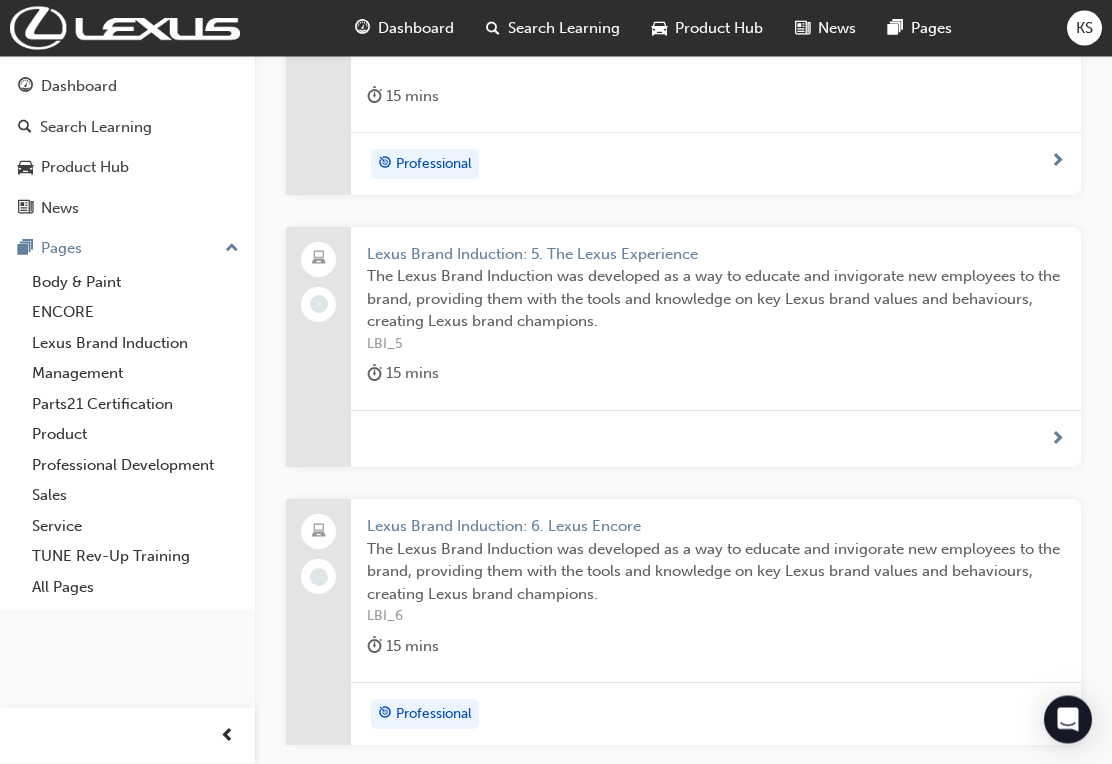 click on "Lexus Brand Induction: 5. The Lexus Experience" at bounding box center (716, 255) 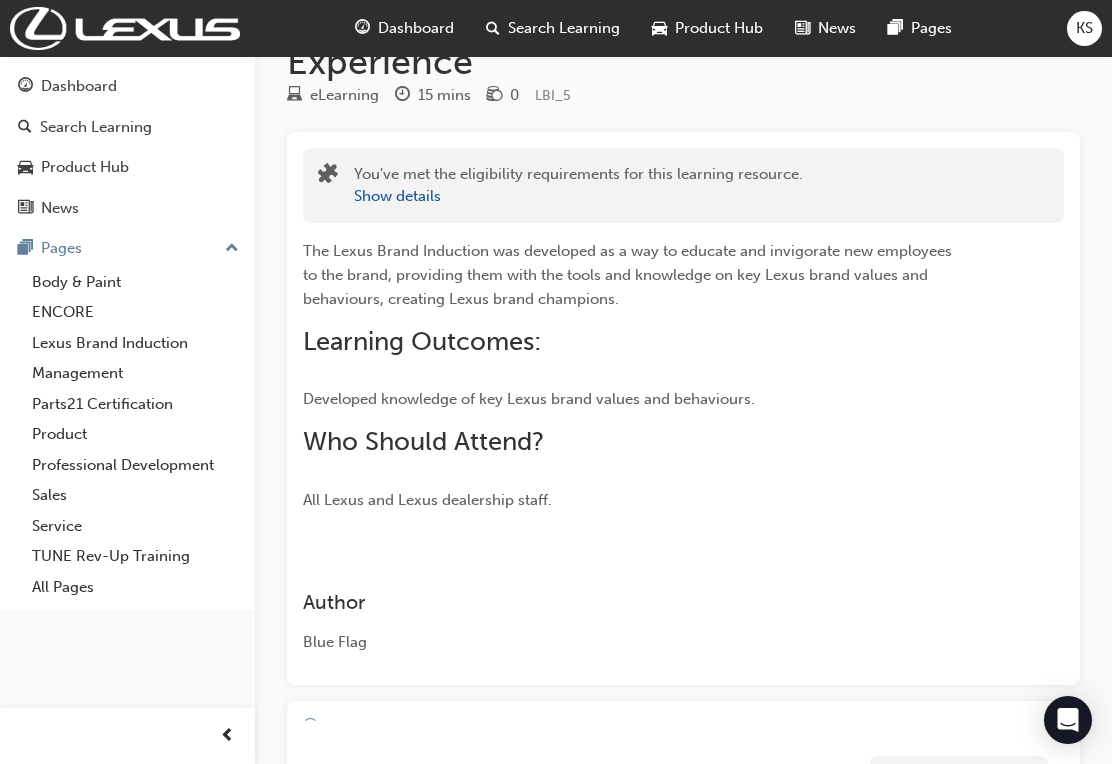 scroll, scrollTop: 0, scrollLeft: 0, axis: both 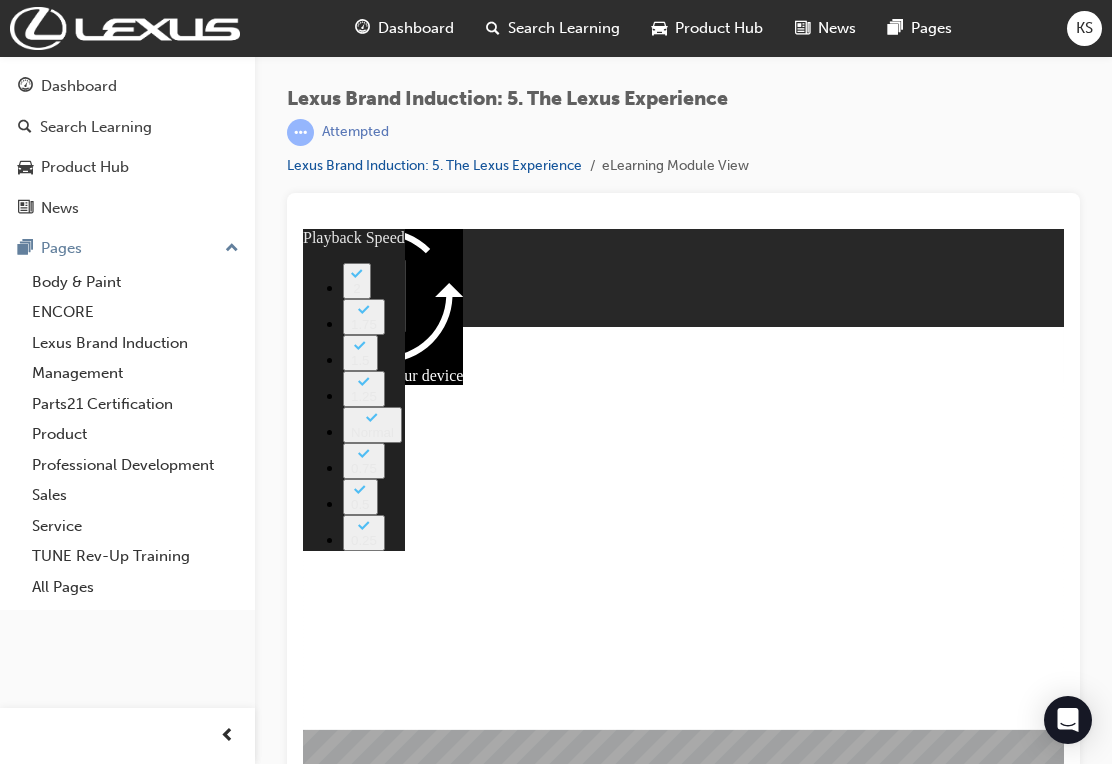 click on "slide: Video Rectangle Lexus_LMS-BACK-BUTTON-LIGHT.png BACK BACK Lexus_LMS-LOGO-LIGHT.png Lexus_LMS-CLOSE-BUTTON-LIGHT.png CLOSE CLOSE playback speed 2 1.75 1.5 1.25 Normal 0.75 0.5 0.25 17% Lexus_LMS-VOLUME-BUTTON-LIGHT.png Lexus_LMS-VOLUME-DISABLED-BUTTON-LIGHT.png Lexus_LMS-HAMBURGER-BUTTON-LIGHT.png Lexus_LMS-CONTINUE-BUTTON-DISABLED.png 5.1 THE LEXUS LIFESTYLE 5.1 THE LEXUS LIFESTYLE CLOSE CLOSE BACK BACK 17% 00:00 00:00 / 00:38 Playback Speed 2 1.75 1.5 1.25 Normal 0.75 0.5 0.25" at bounding box center [683, 510] 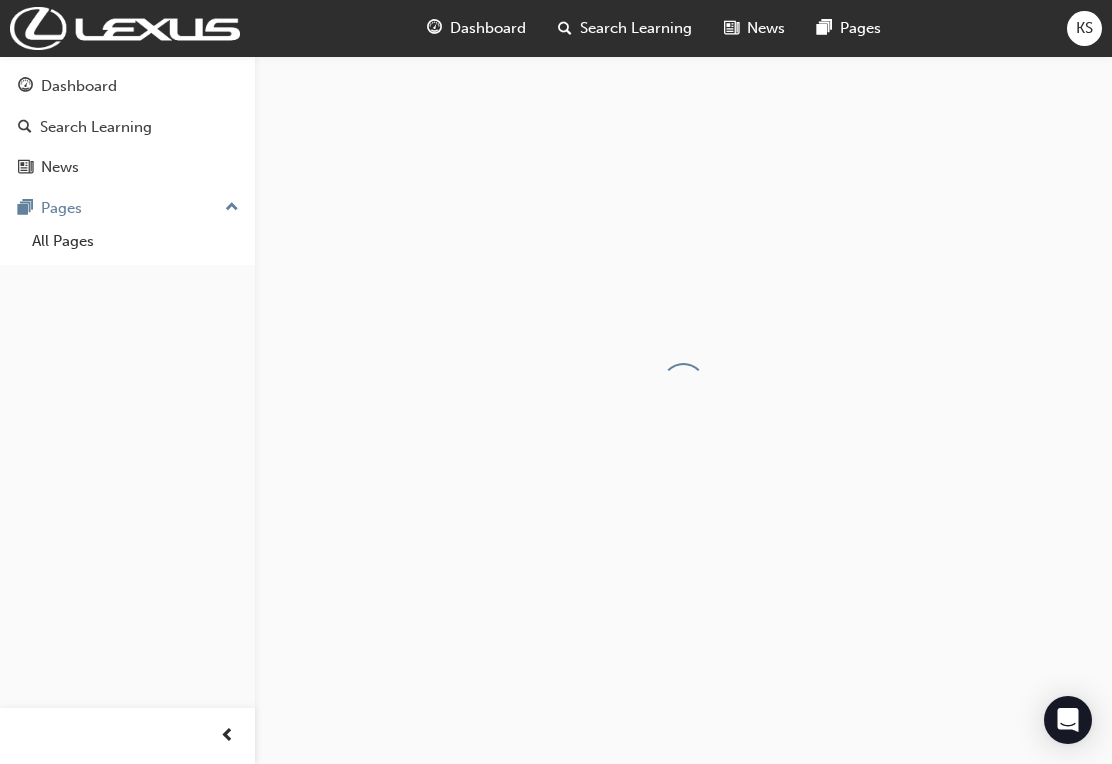scroll, scrollTop: 0, scrollLeft: 0, axis: both 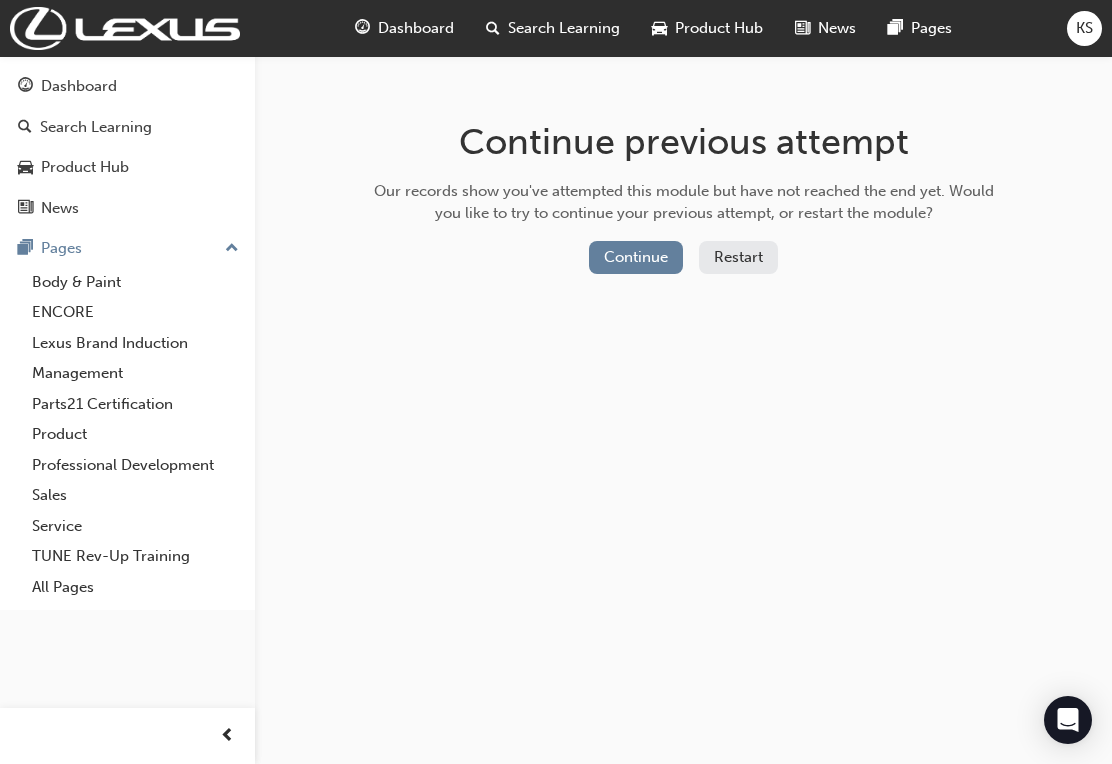 click on "Continue" at bounding box center (636, 257) 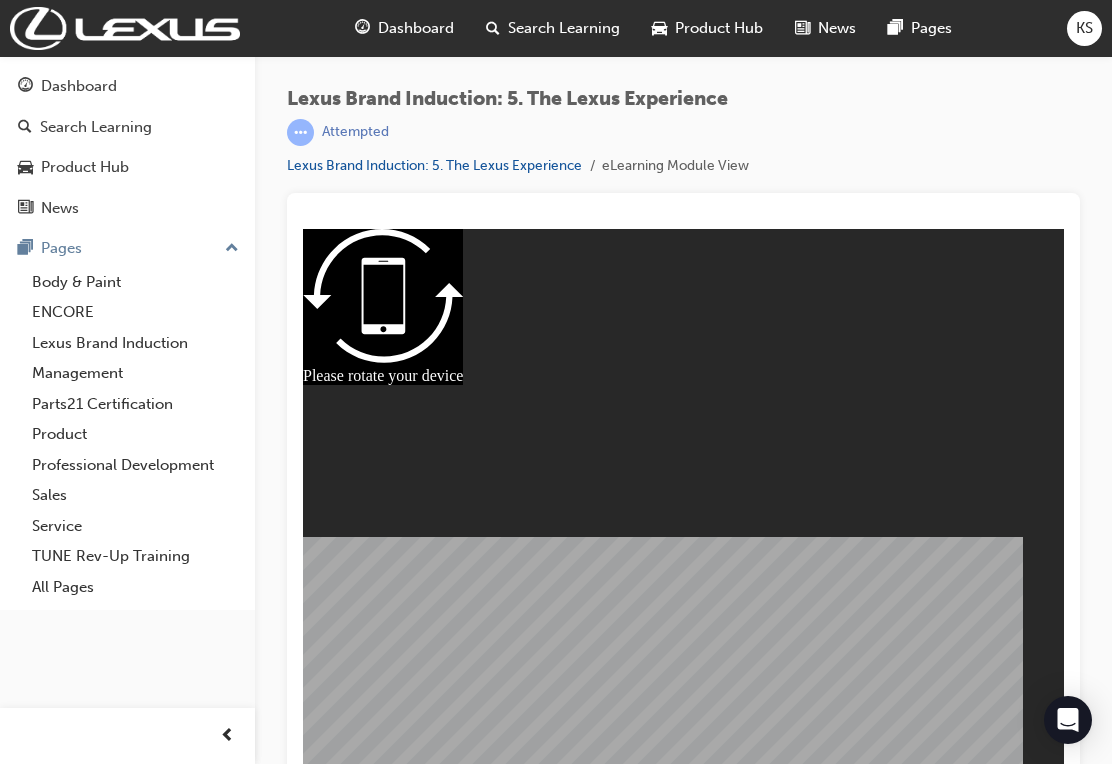 scroll, scrollTop: 0, scrollLeft: 0, axis: both 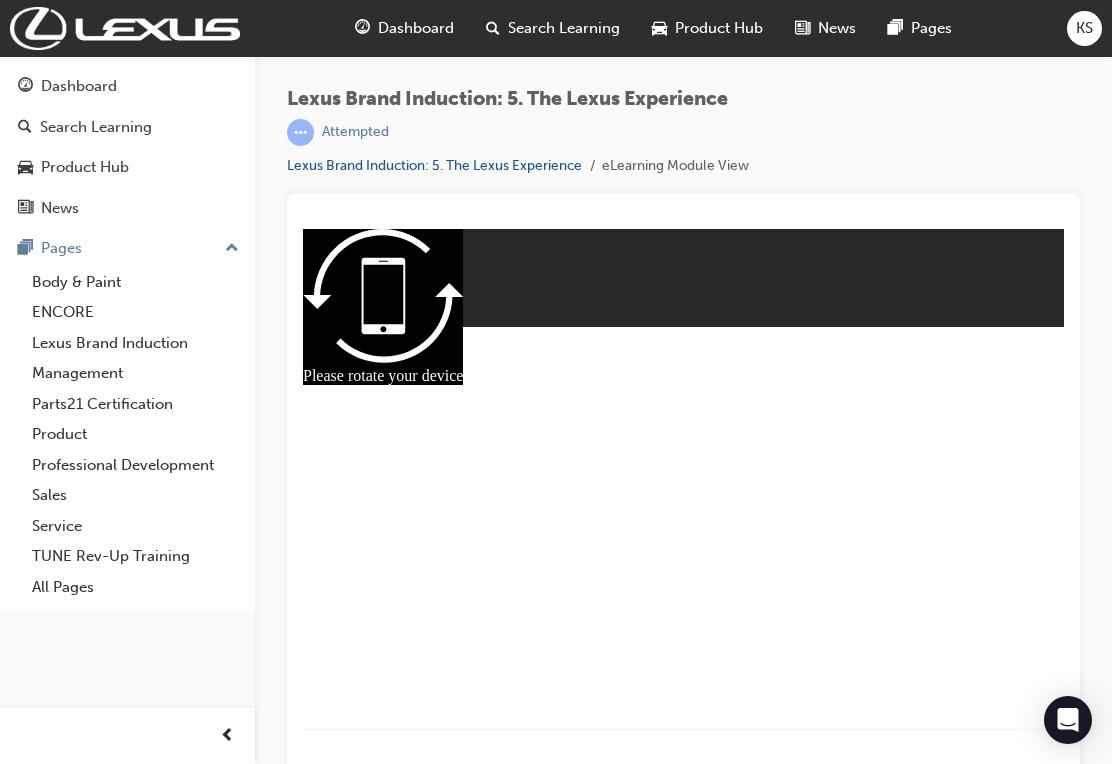 click on "Lexus Brand Induction" at bounding box center (135, 343) 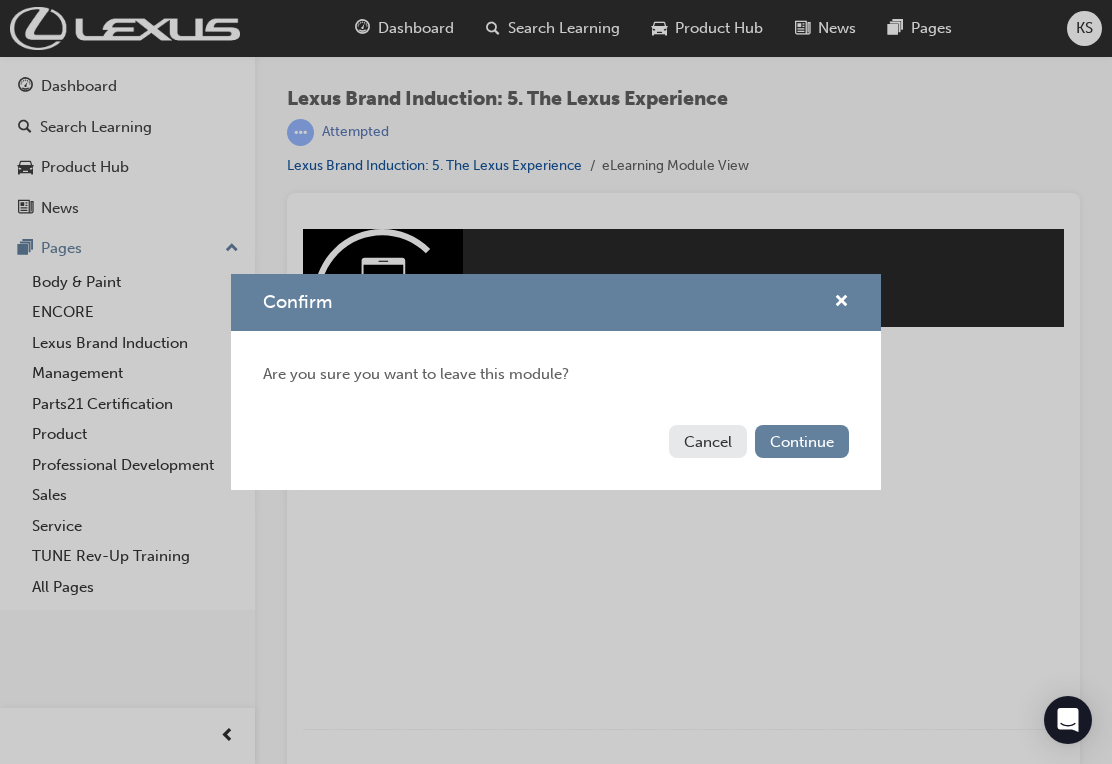 click on "Confirm Are you sure you want to leave this module? Cancel Continue" at bounding box center (556, 382) 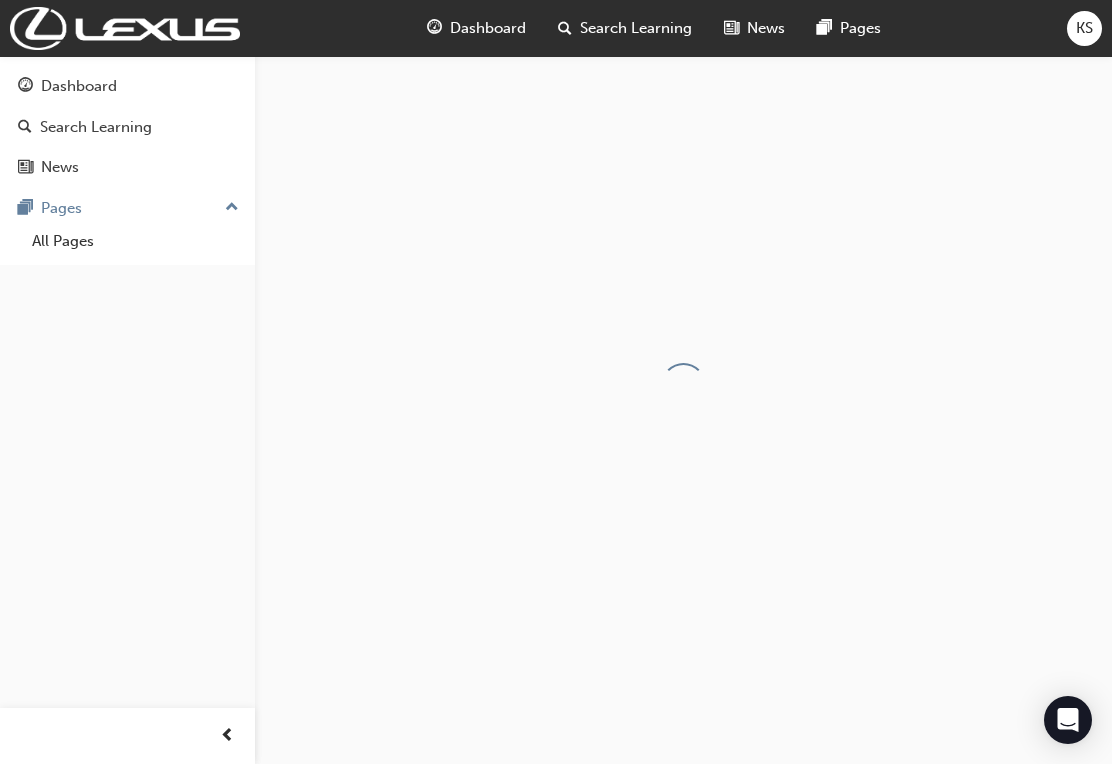 scroll, scrollTop: 0, scrollLeft: 0, axis: both 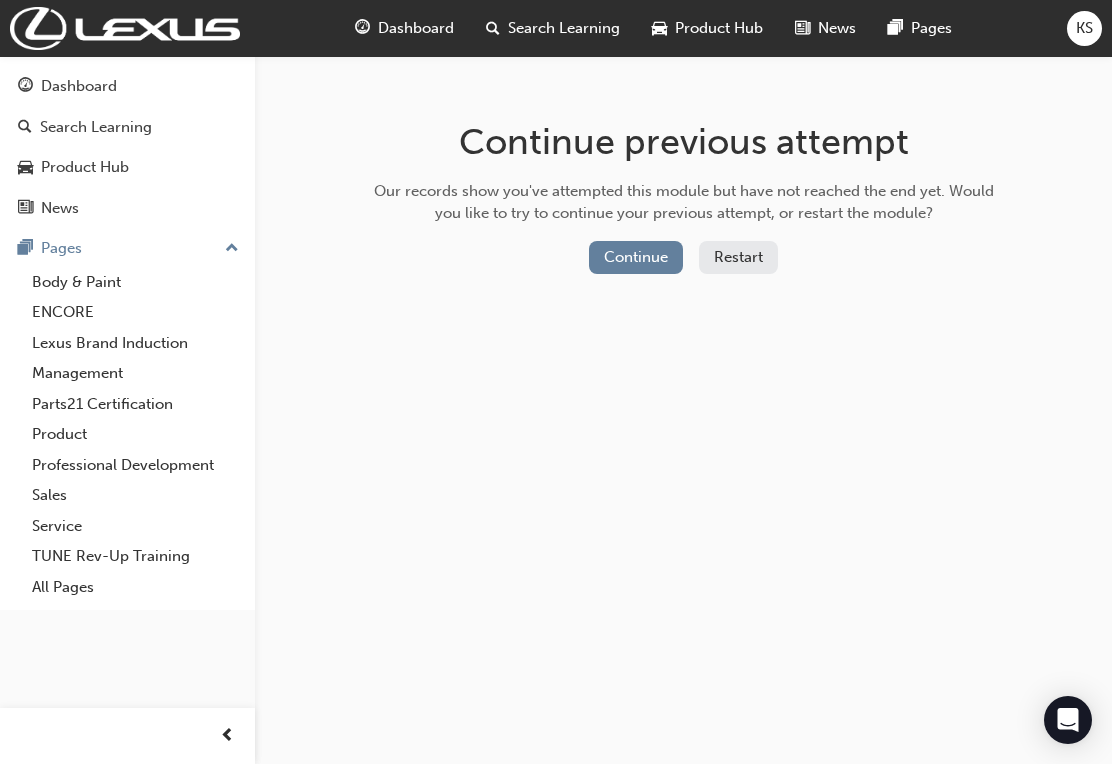 click on "Continue" at bounding box center (636, 257) 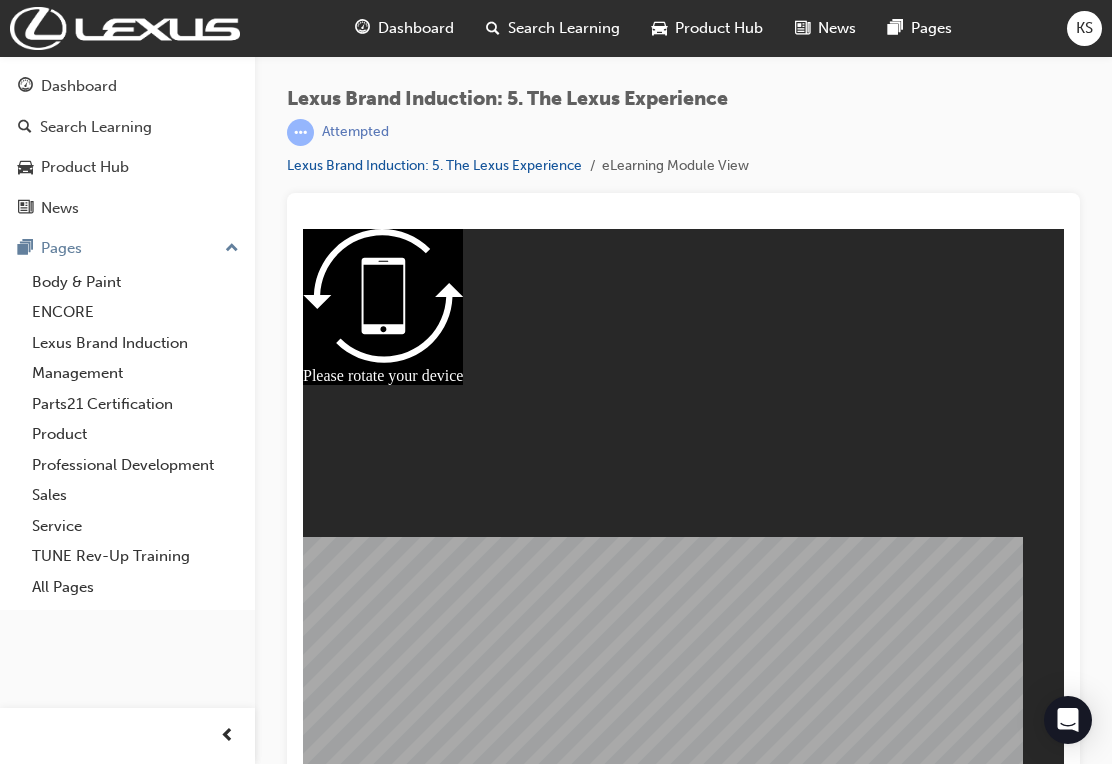 scroll, scrollTop: 0, scrollLeft: 0, axis: both 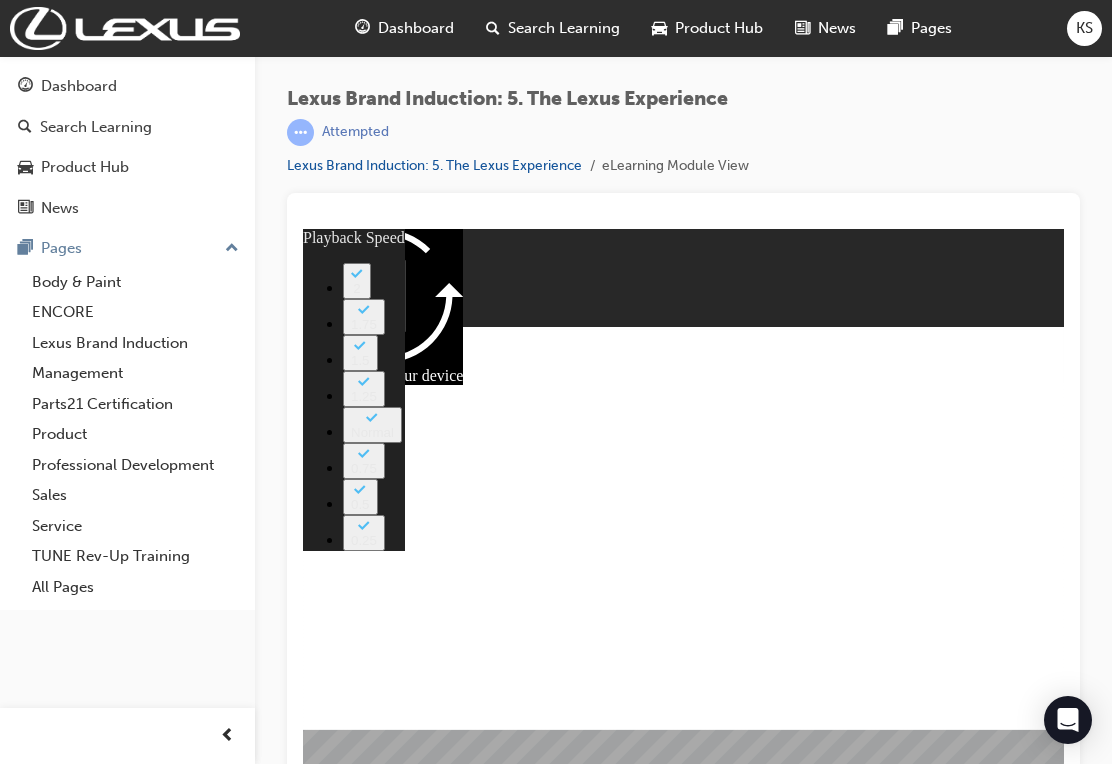 type on "22" 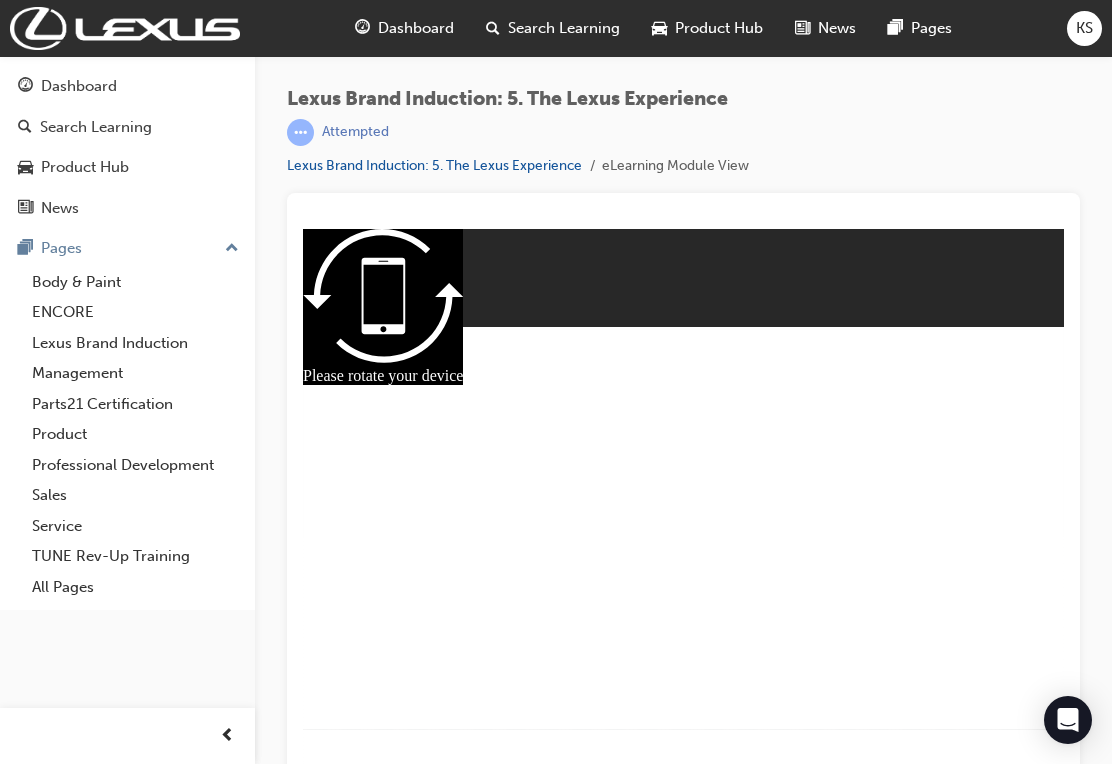 click on "Body & Paint [MEDICAL_DATA] Lexus Brand Induction Management Parts21 Certification Product Professional Development Sales Service TUNE Rev-Up Training All Pages" at bounding box center [127, 435] 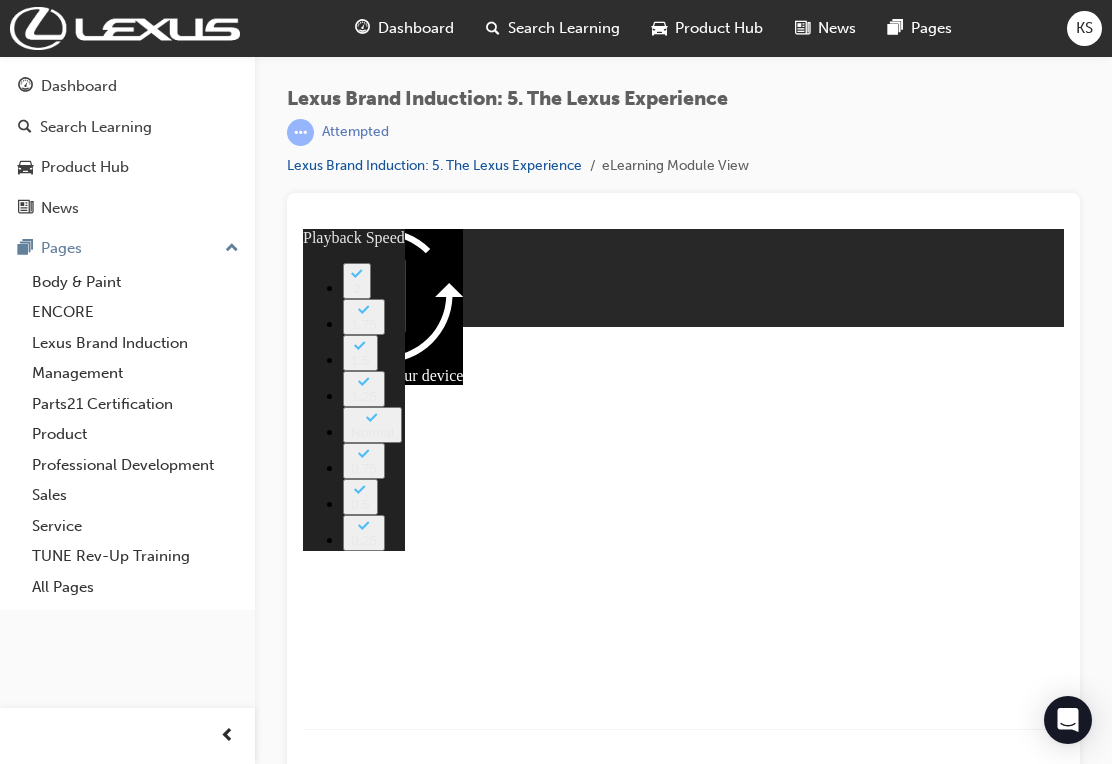 scroll, scrollTop: 0, scrollLeft: 0, axis: both 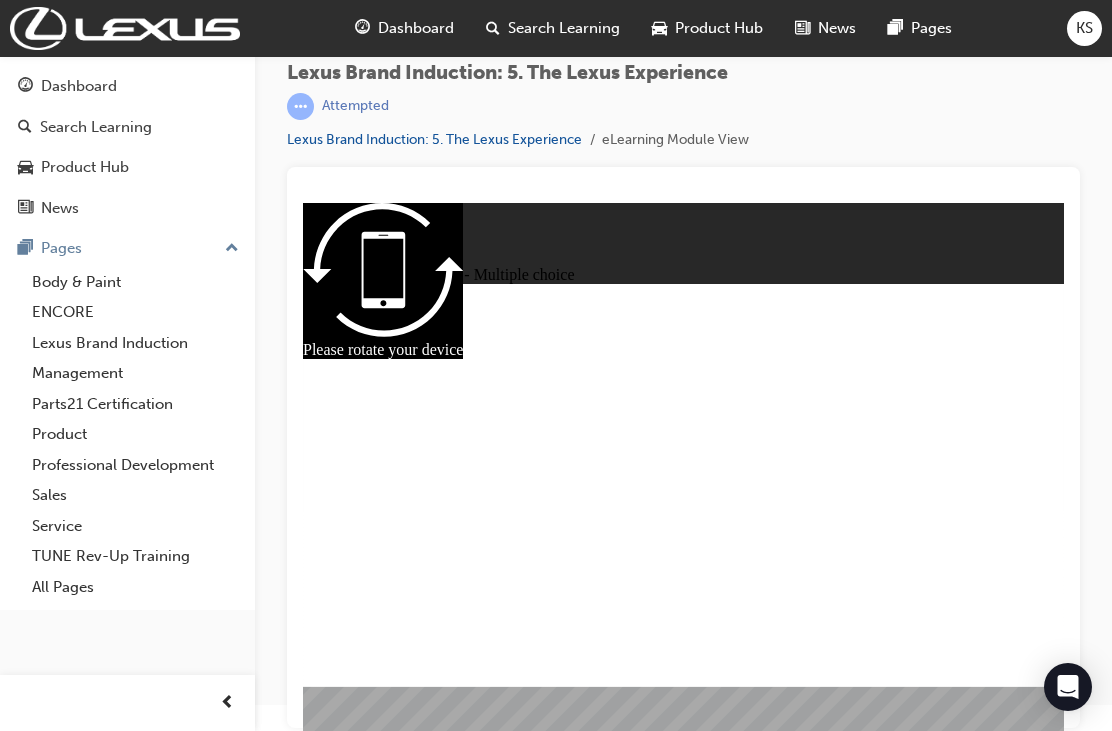 checkbox on "true" 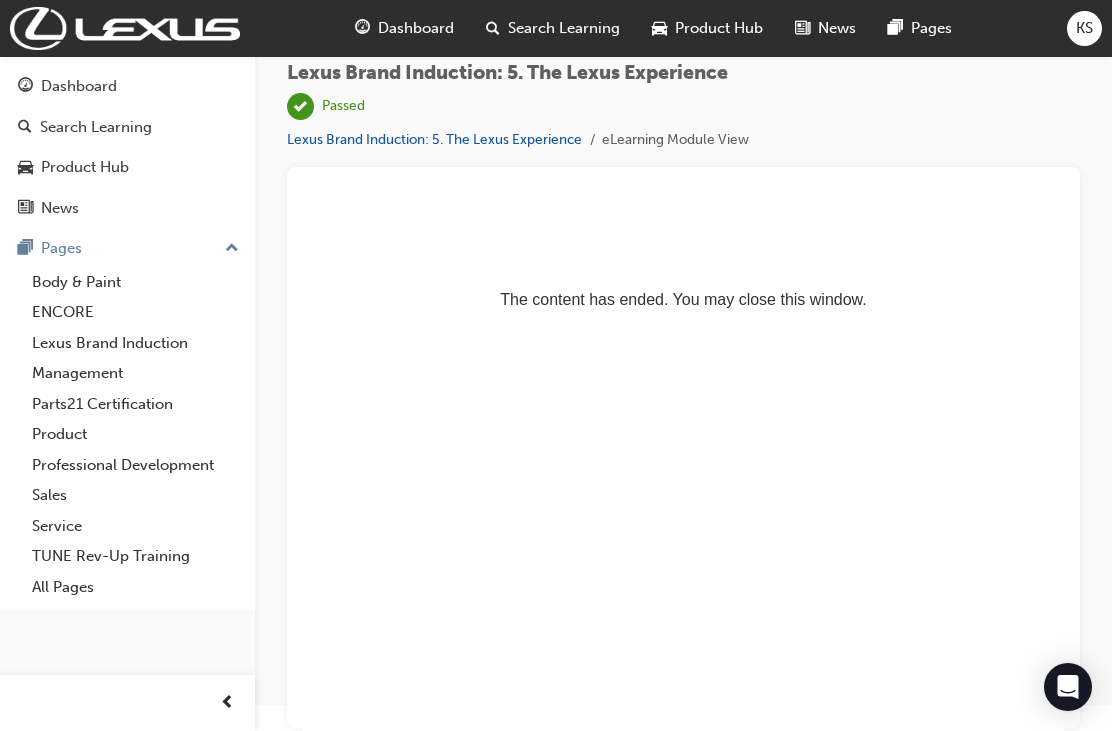 scroll, scrollTop: 0, scrollLeft: 0, axis: both 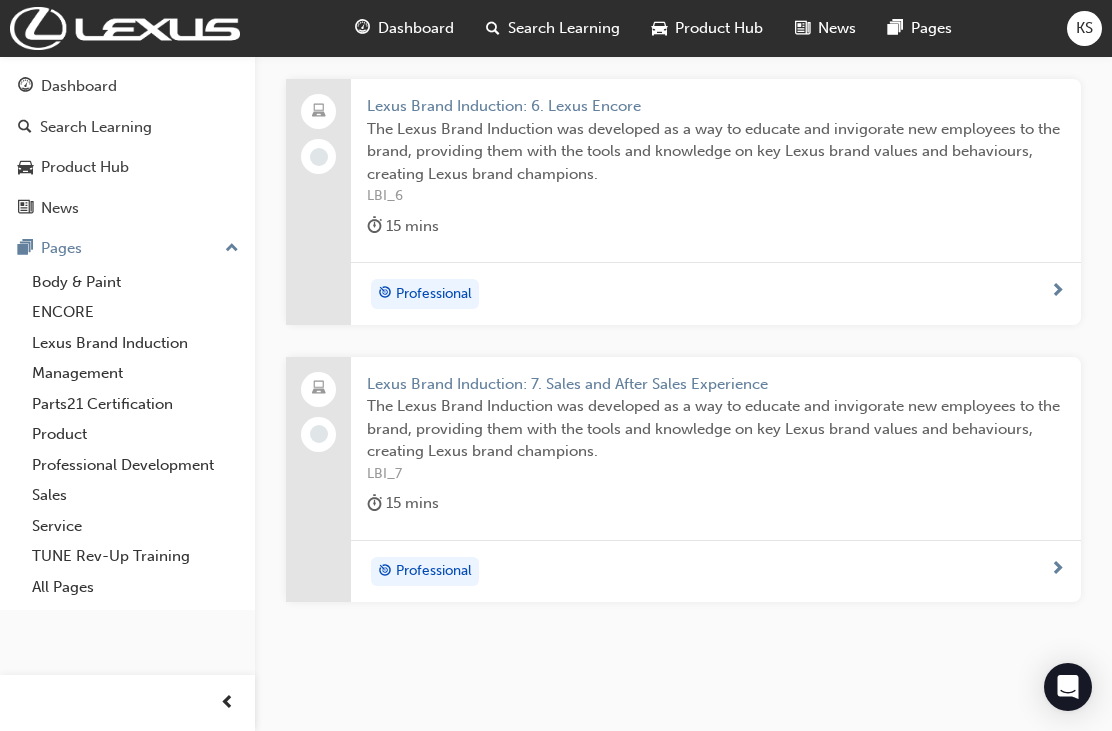click on "LBI_6" at bounding box center (716, 196) 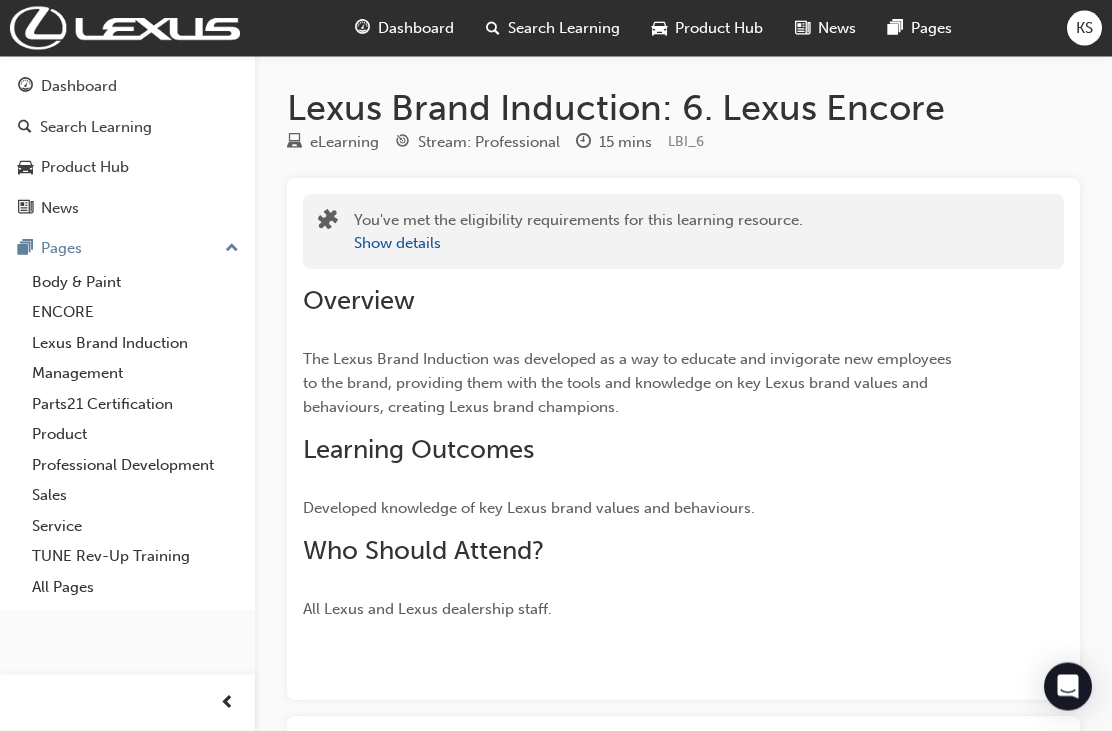scroll, scrollTop: 0, scrollLeft: 0, axis: both 